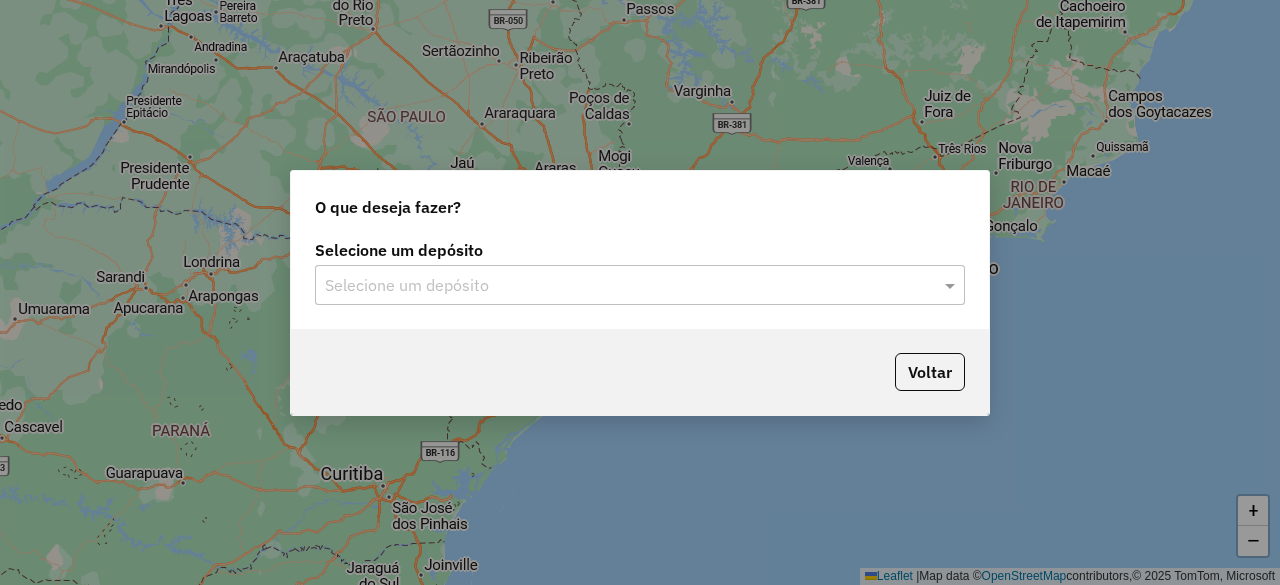 scroll, scrollTop: 0, scrollLeft: 0, axis: both 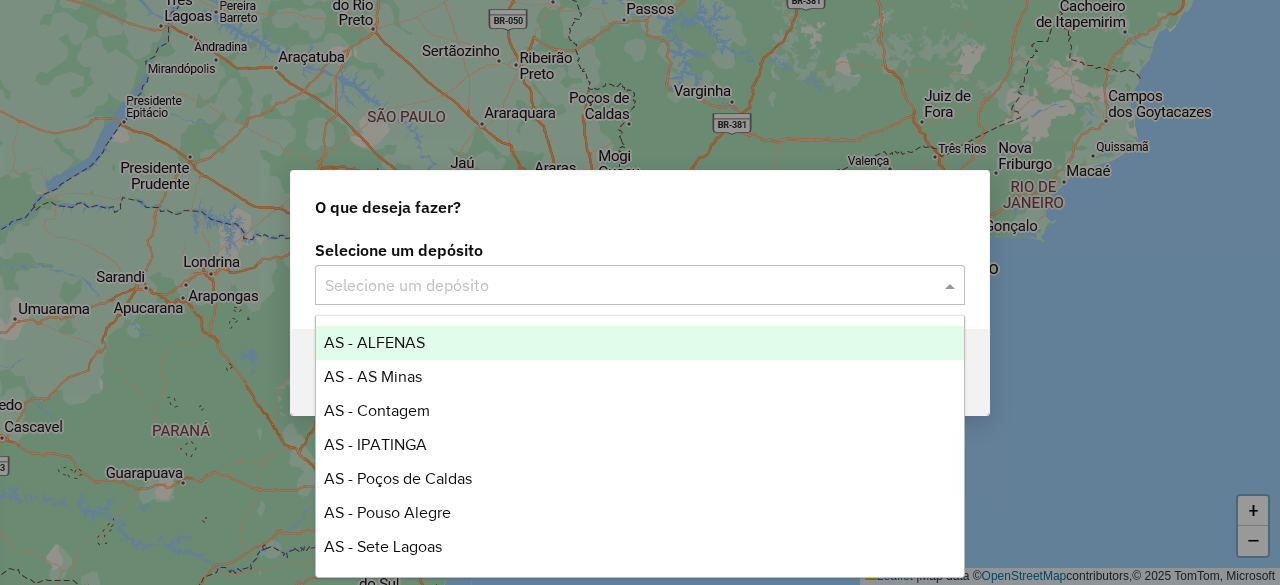 click 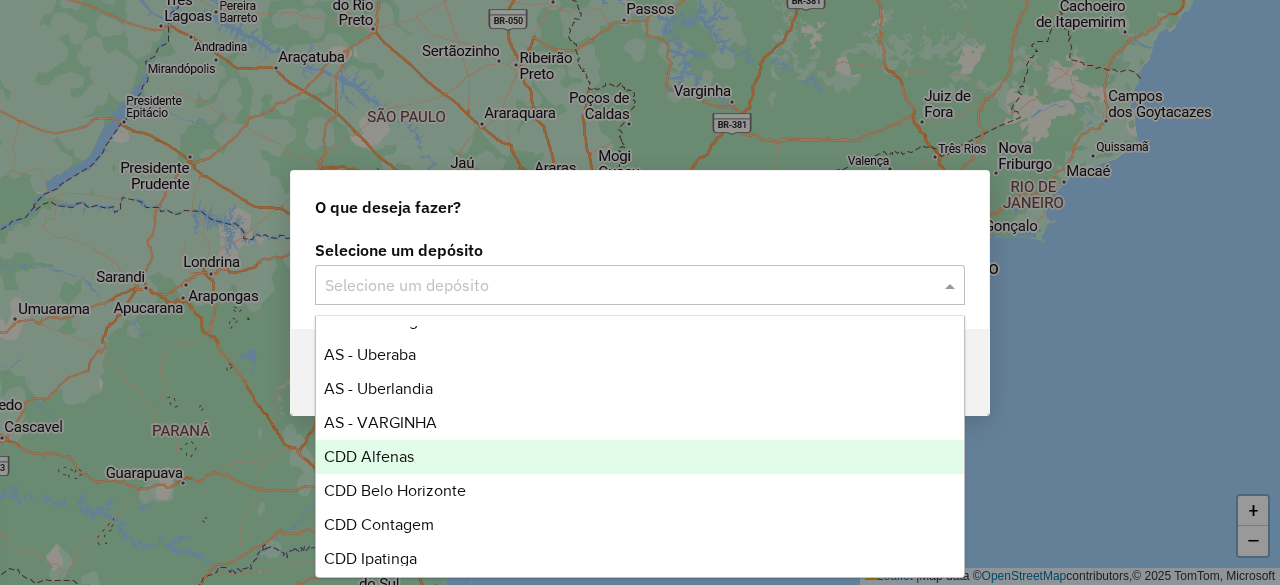 scroll, scrollTop: 294, scrollLeft: 0, axis: vertical 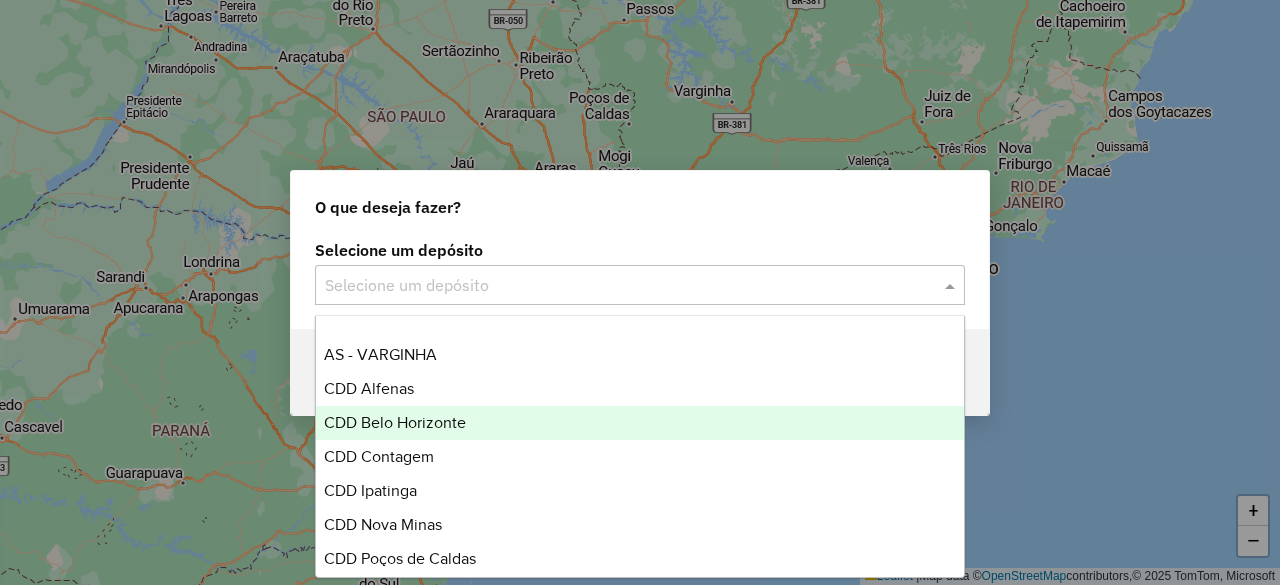 click on "CDD Belo Horizonte" at bounding box center (639, 423) 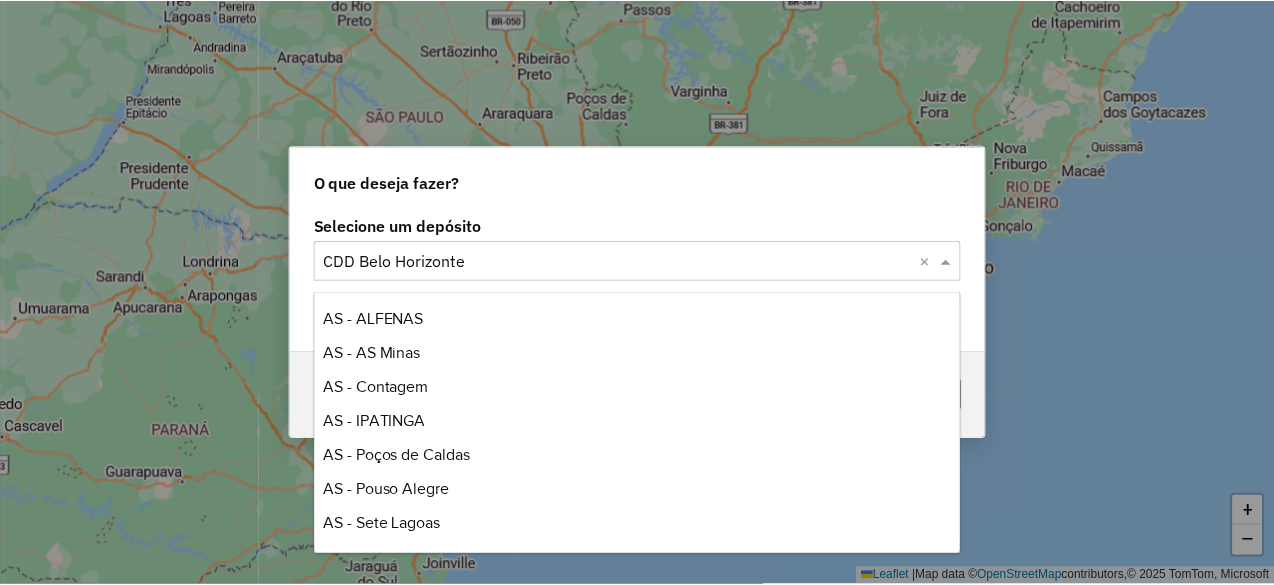 scroll, scrollTop: 374, scrollLeft: 0, axis: vertical 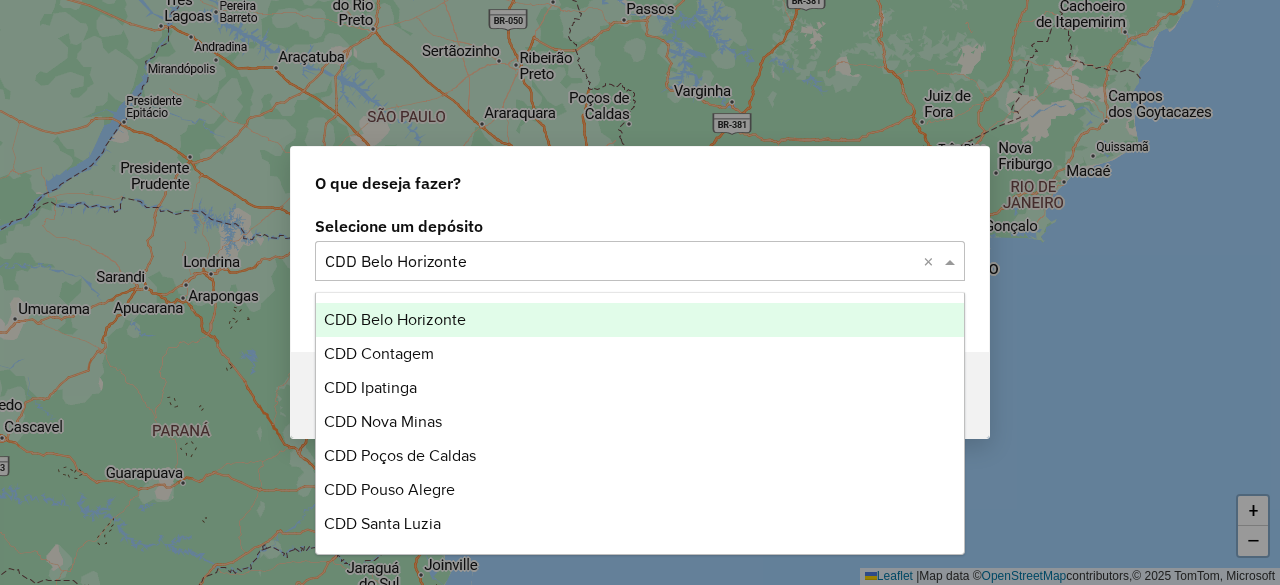 click on "CDD Belo Horizonte" at bounding box center [395, 319] 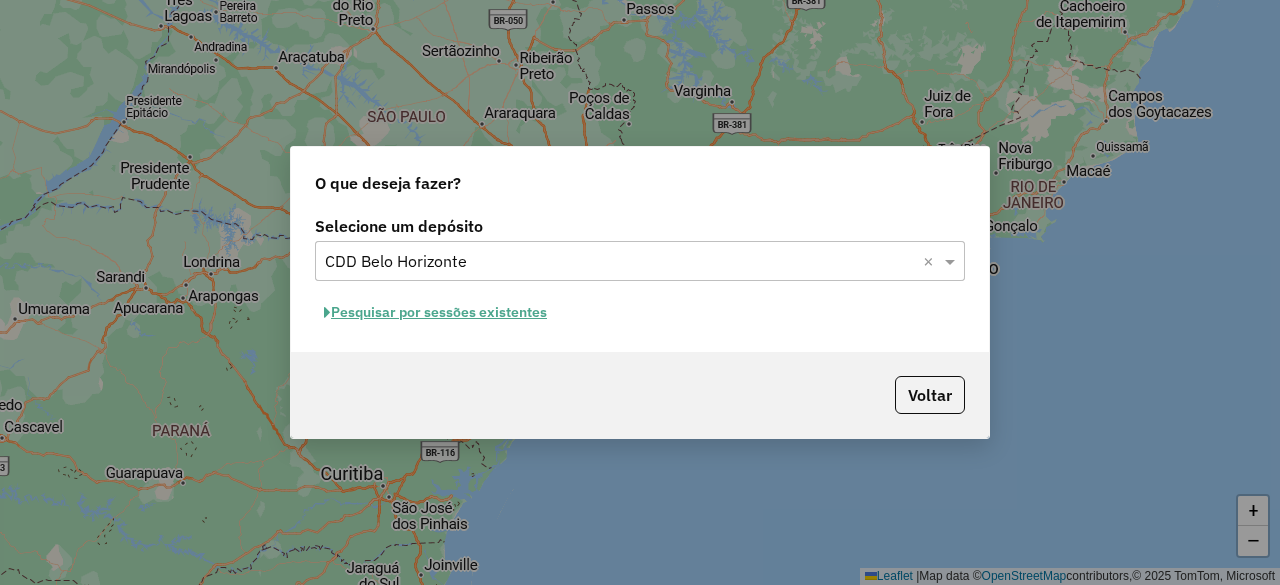 click on "Pesquisar por sessões existentes" 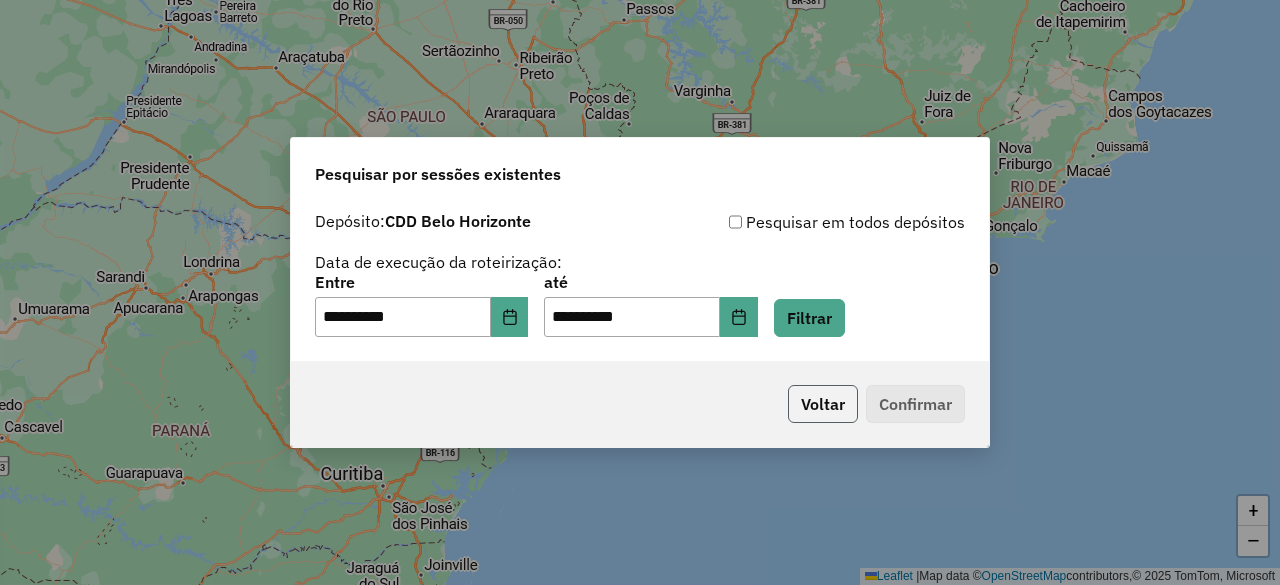 click on "Voltar" 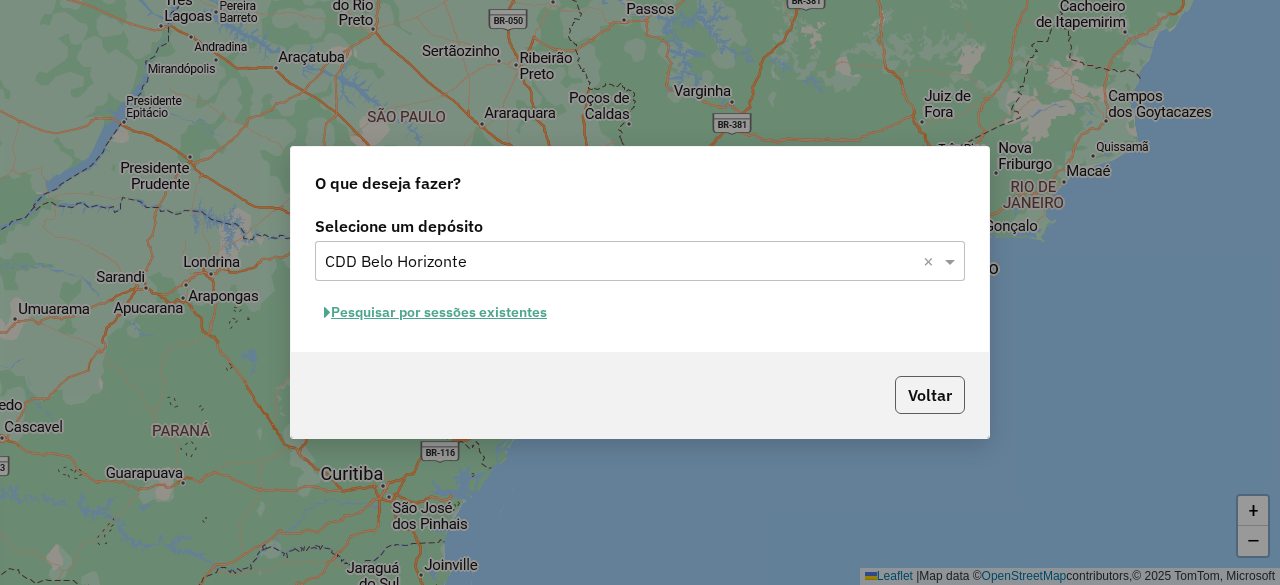 click on "Voltar" 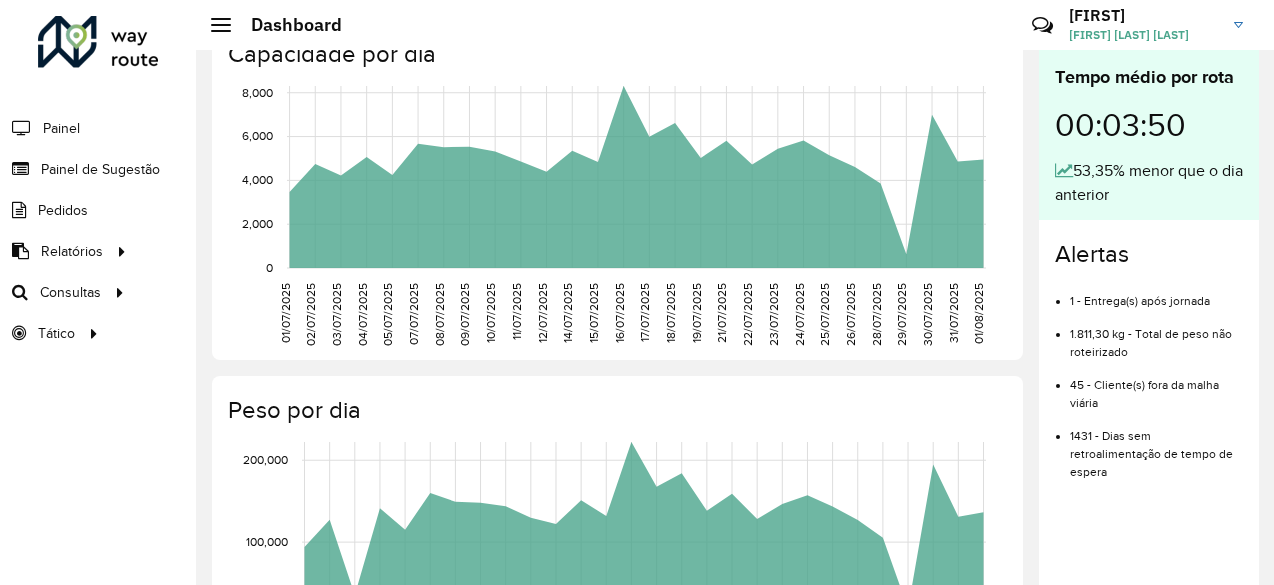 scroll, scrollTop: 0, scrollLeft: 0, axis: both 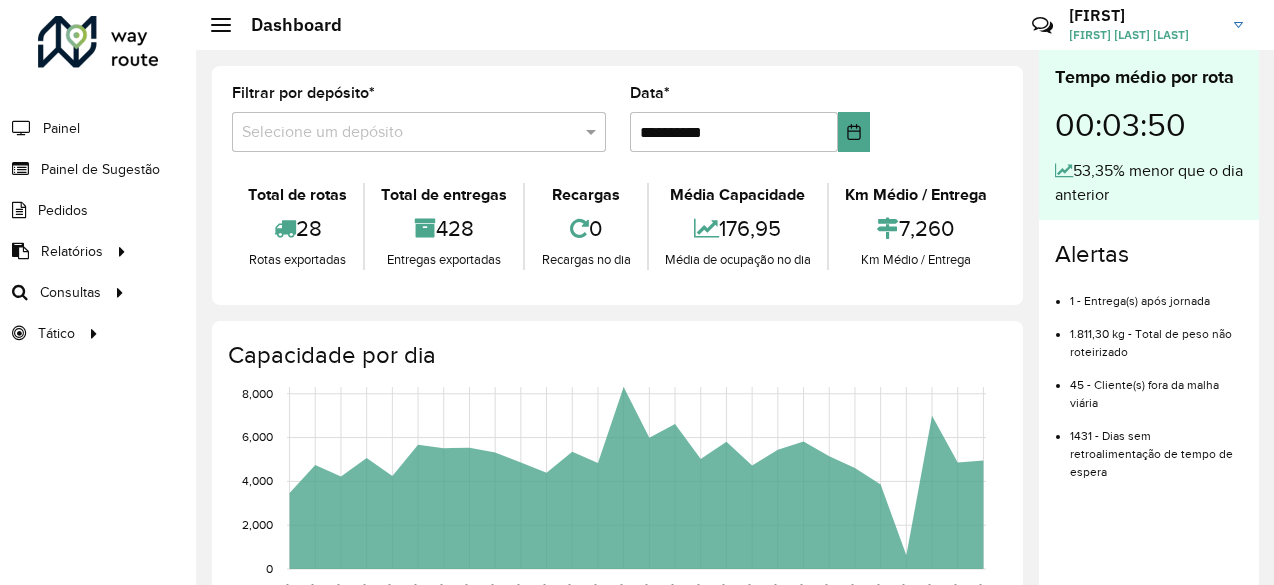 click at bounding box center [399, 133] 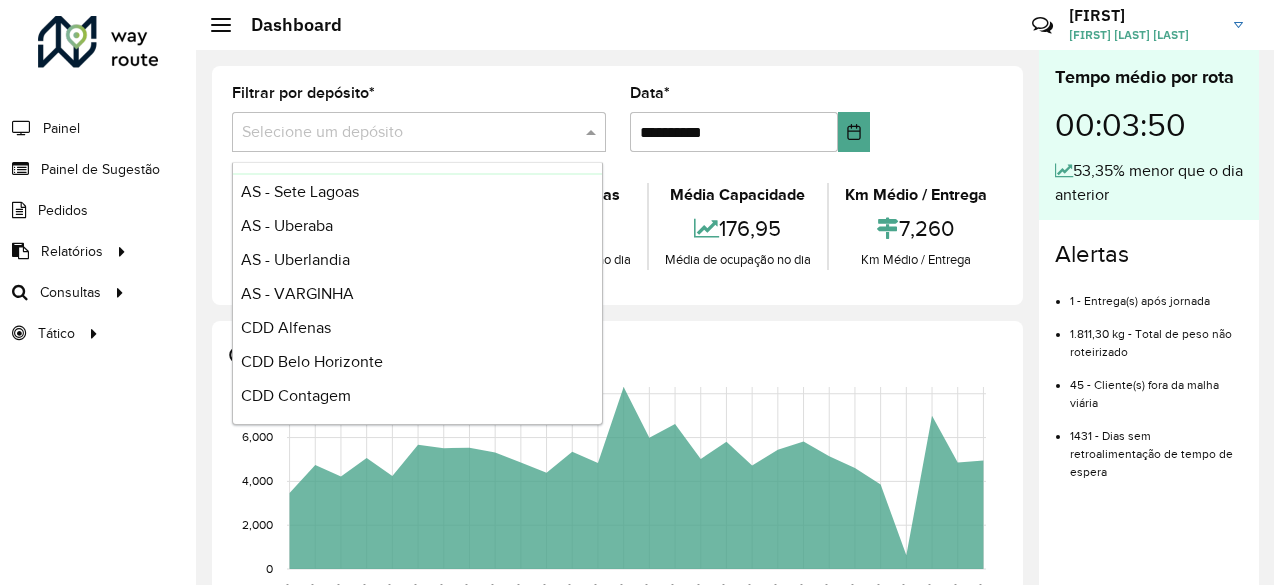 scroll, scrollTop: 206, scrollLeft: 0, axis: vertical 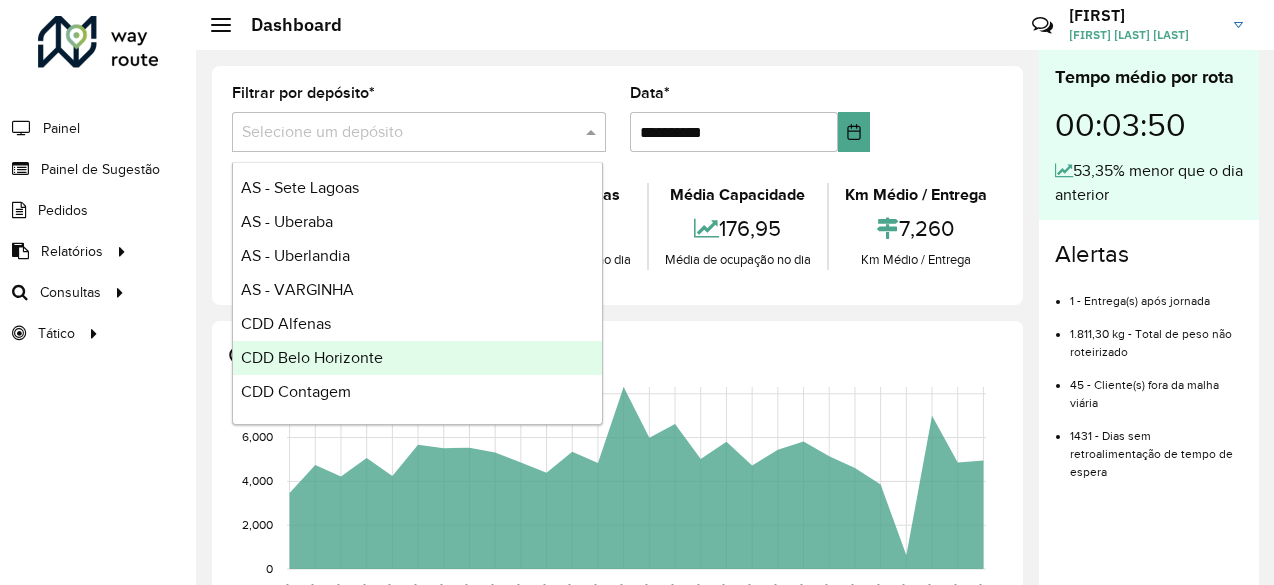 click on "CDD Belo Horizonte" at bounding box center (417, 358) 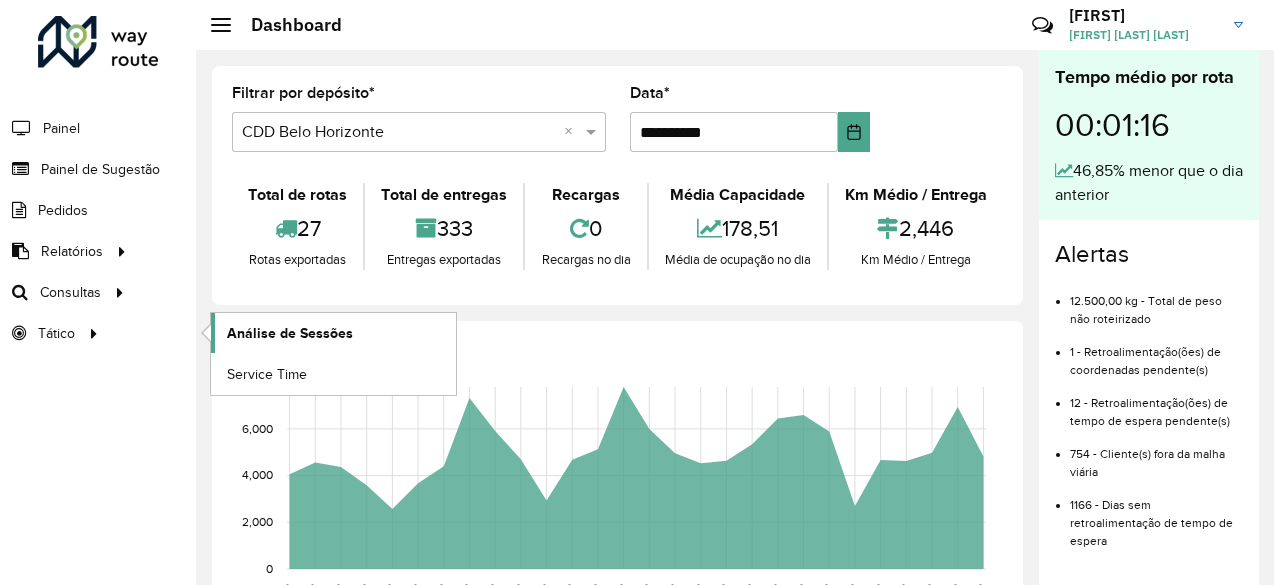 click on "Análise de Sessões" 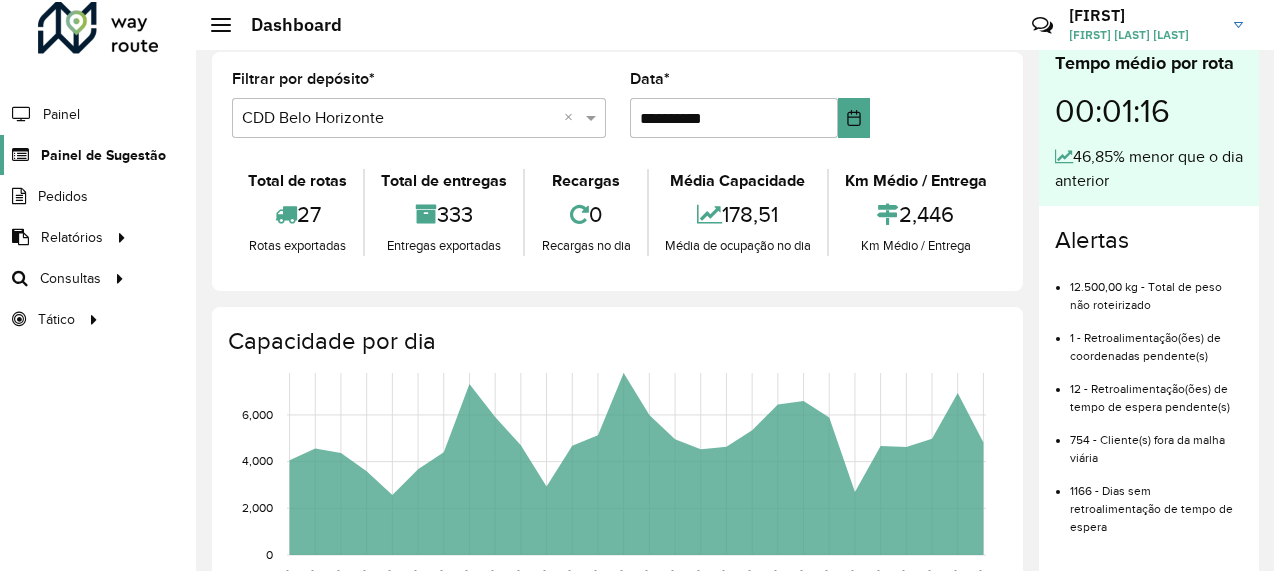 click on "Painel de Sugestão" 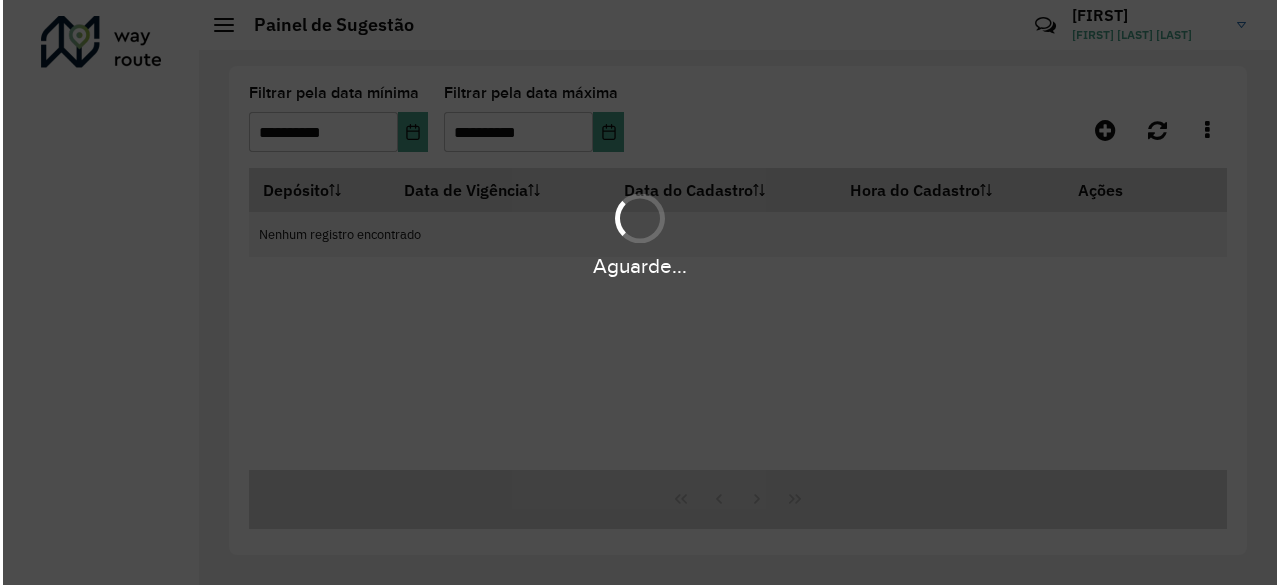 scroll, scrollTop: 0, scrollLeft: 0, axis: both 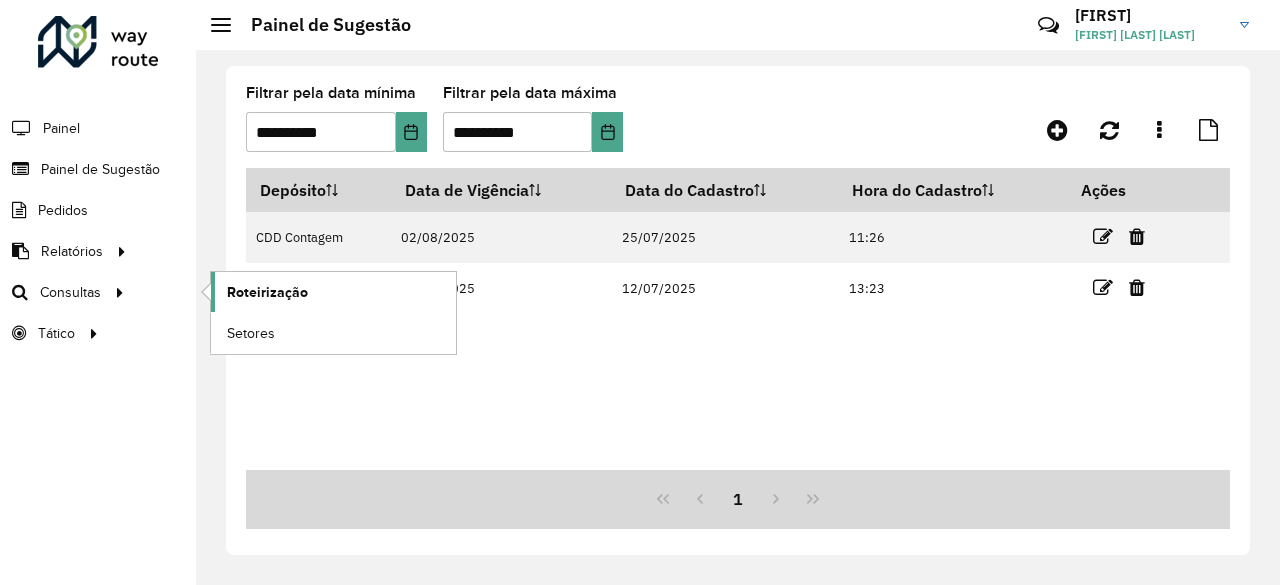 click on "Roteirização" 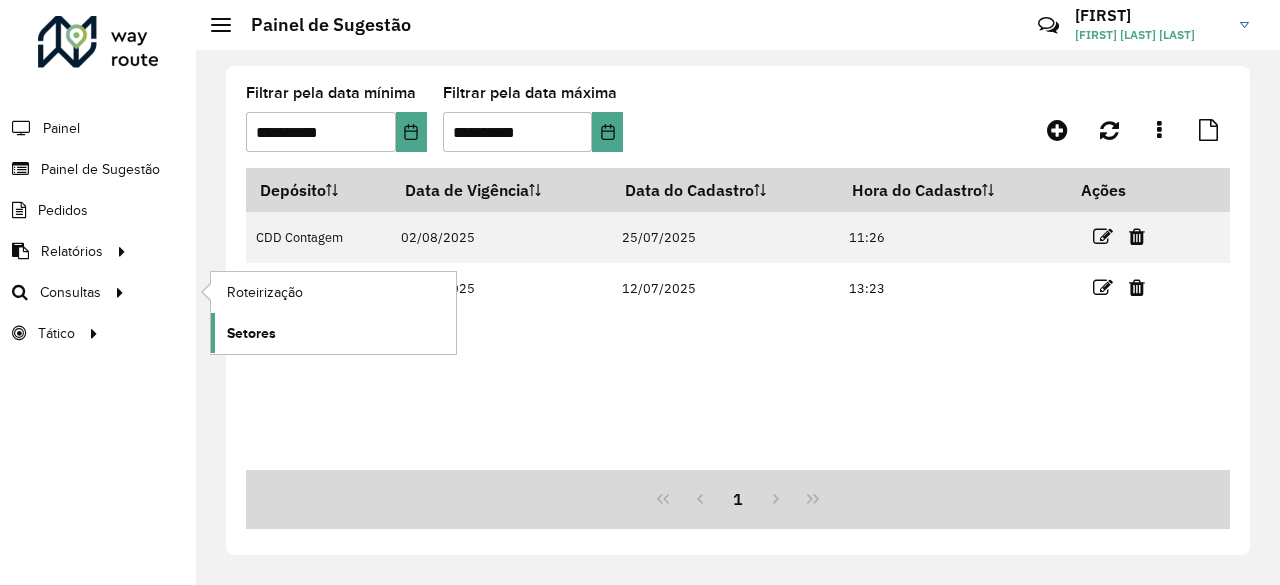 click on "Setores" 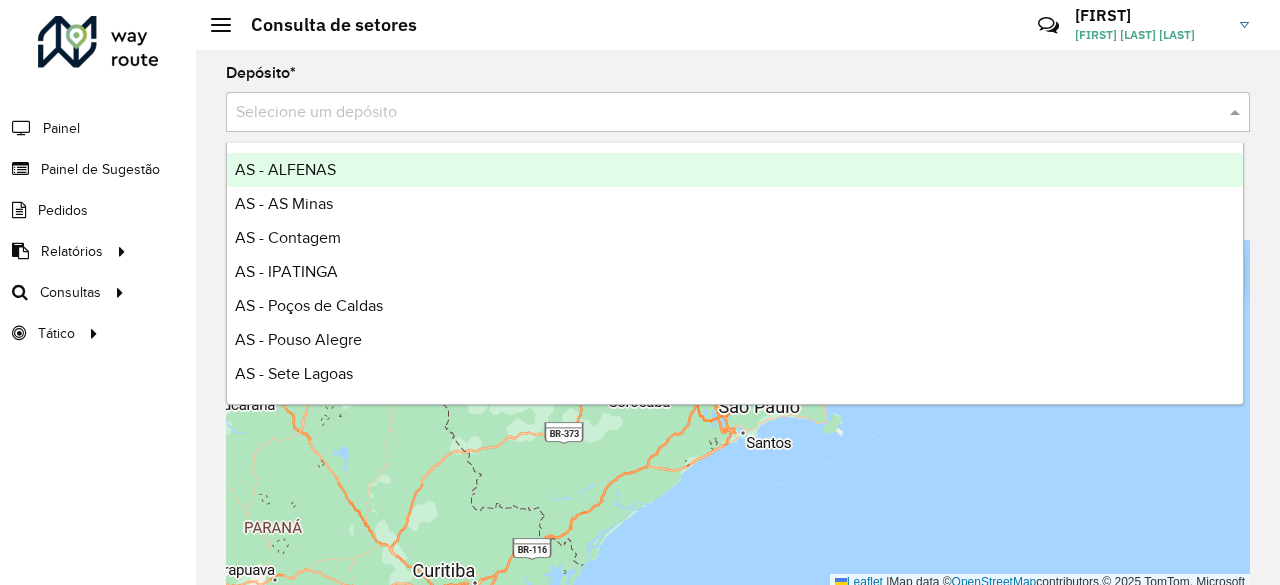 click at bounding box center (718, 113) 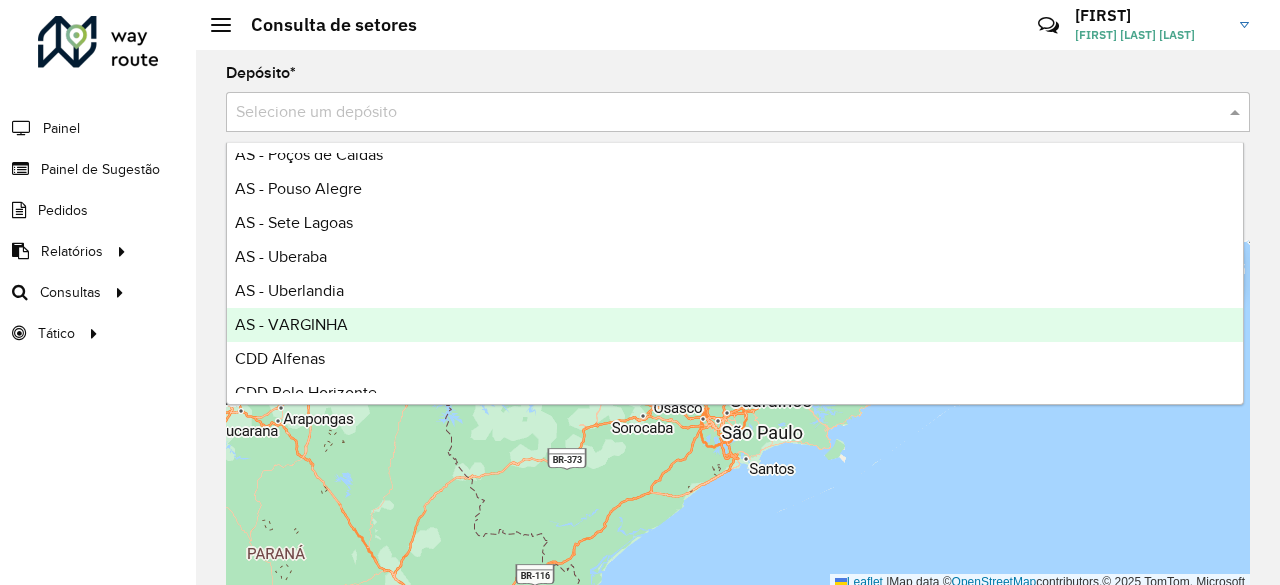 scroll, scrollTop: 245, scrollLeft: 0, axis: vertical 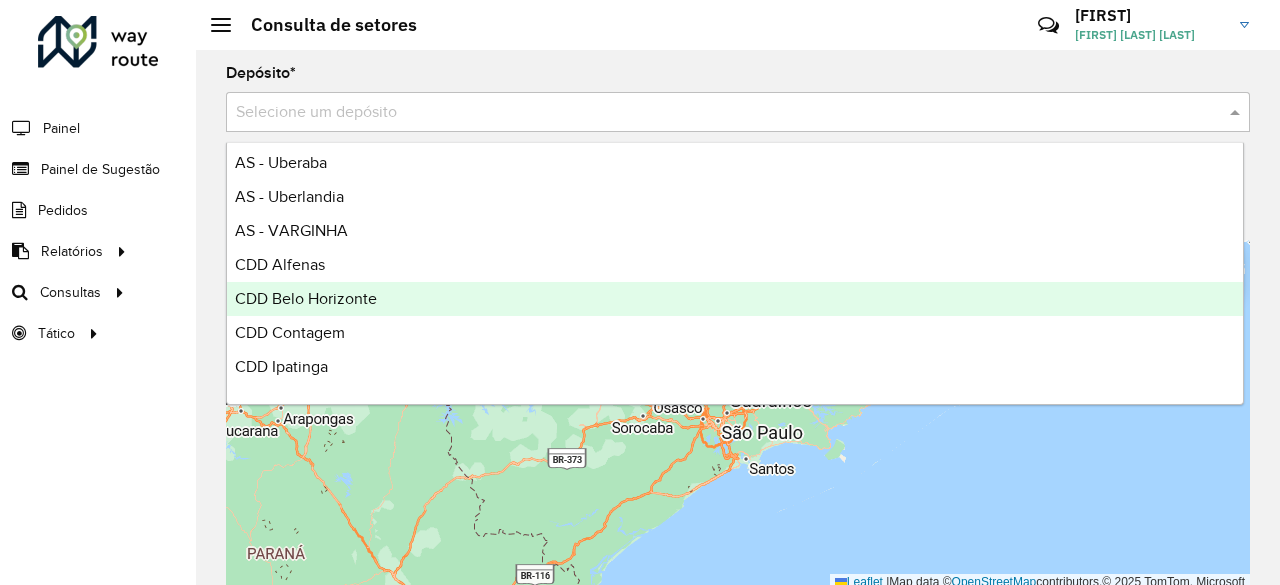 click on "CDD Belo Horizonte" at bounding box center [735, 299] 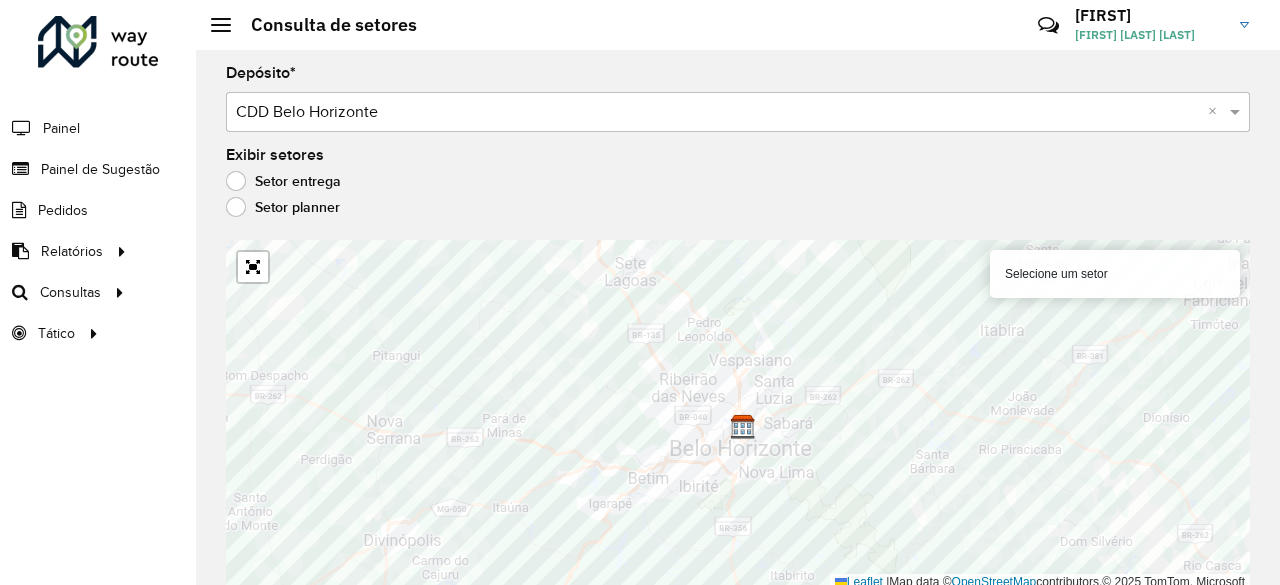 click on "Setor planner" 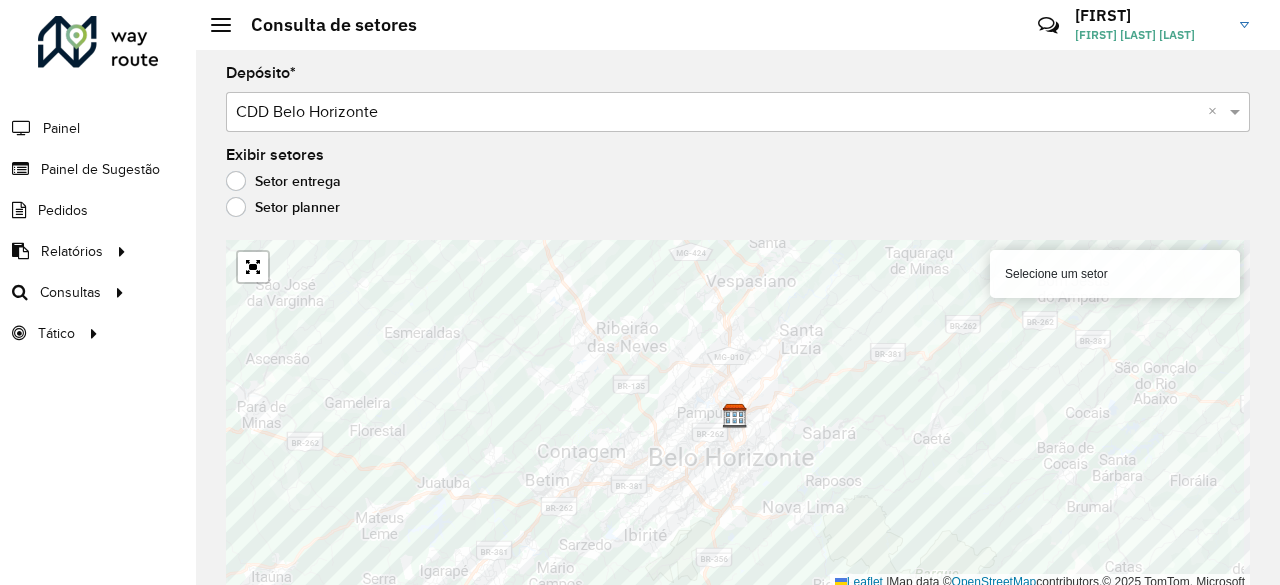 click on "Setor entrega" 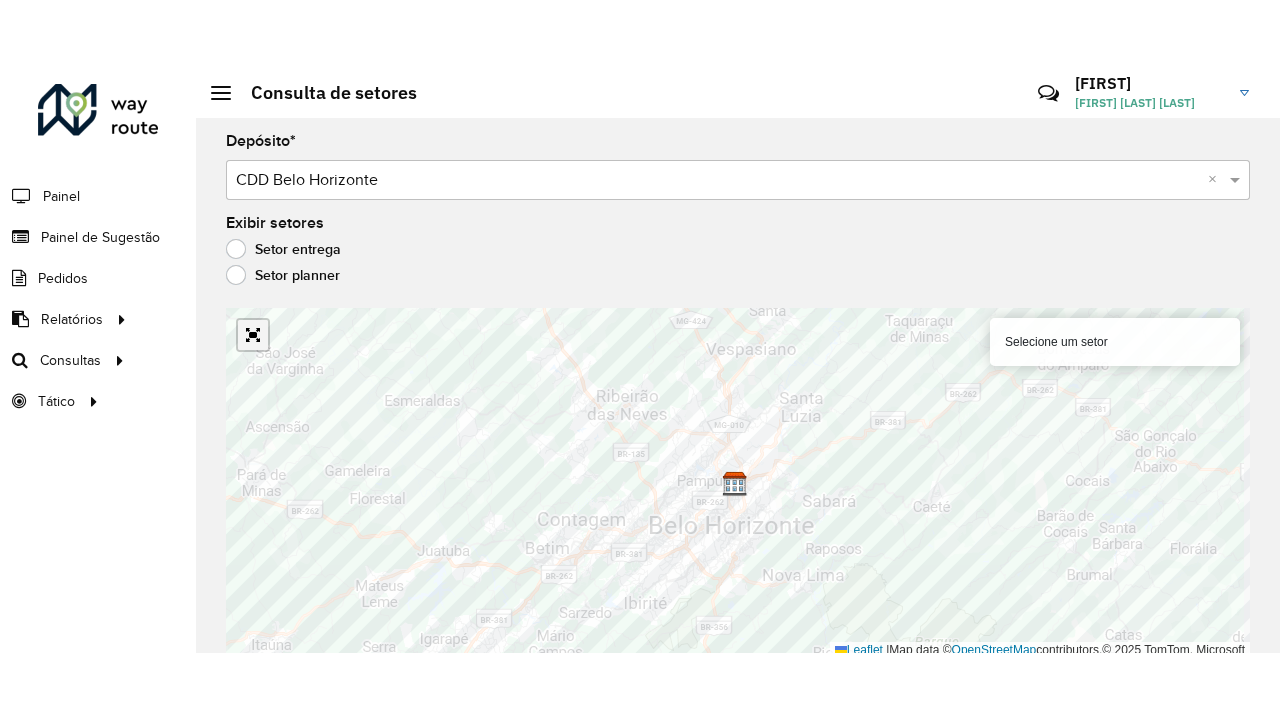 scroll, scrollTop: 5, scrollLeft: 0, axis: vertical 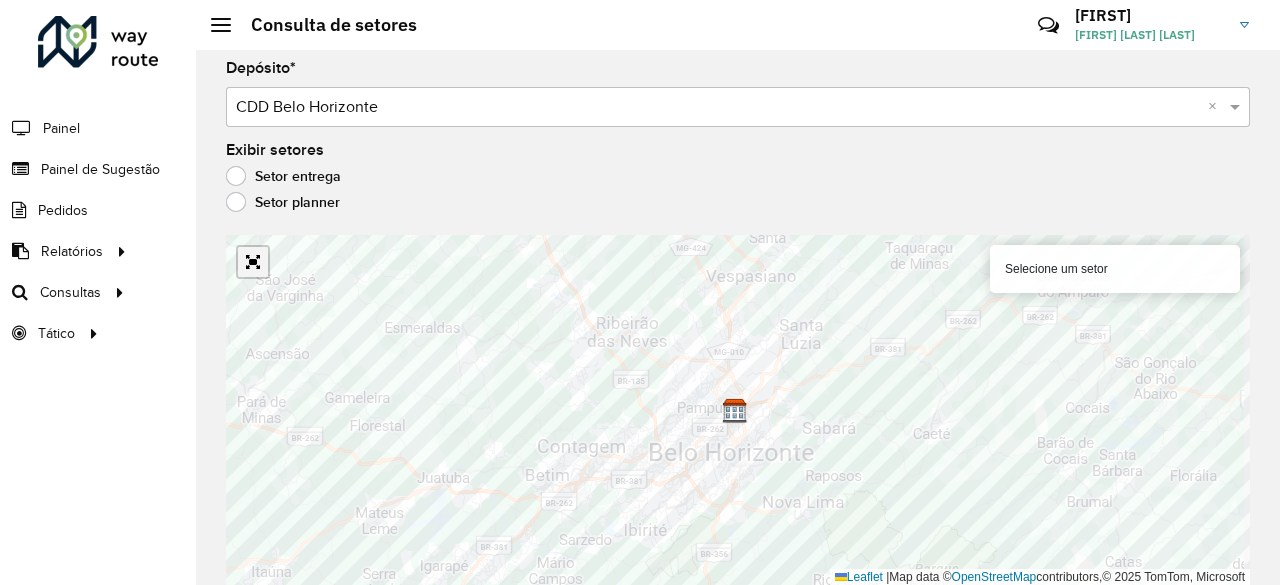 click at bounding box center [253, 262] 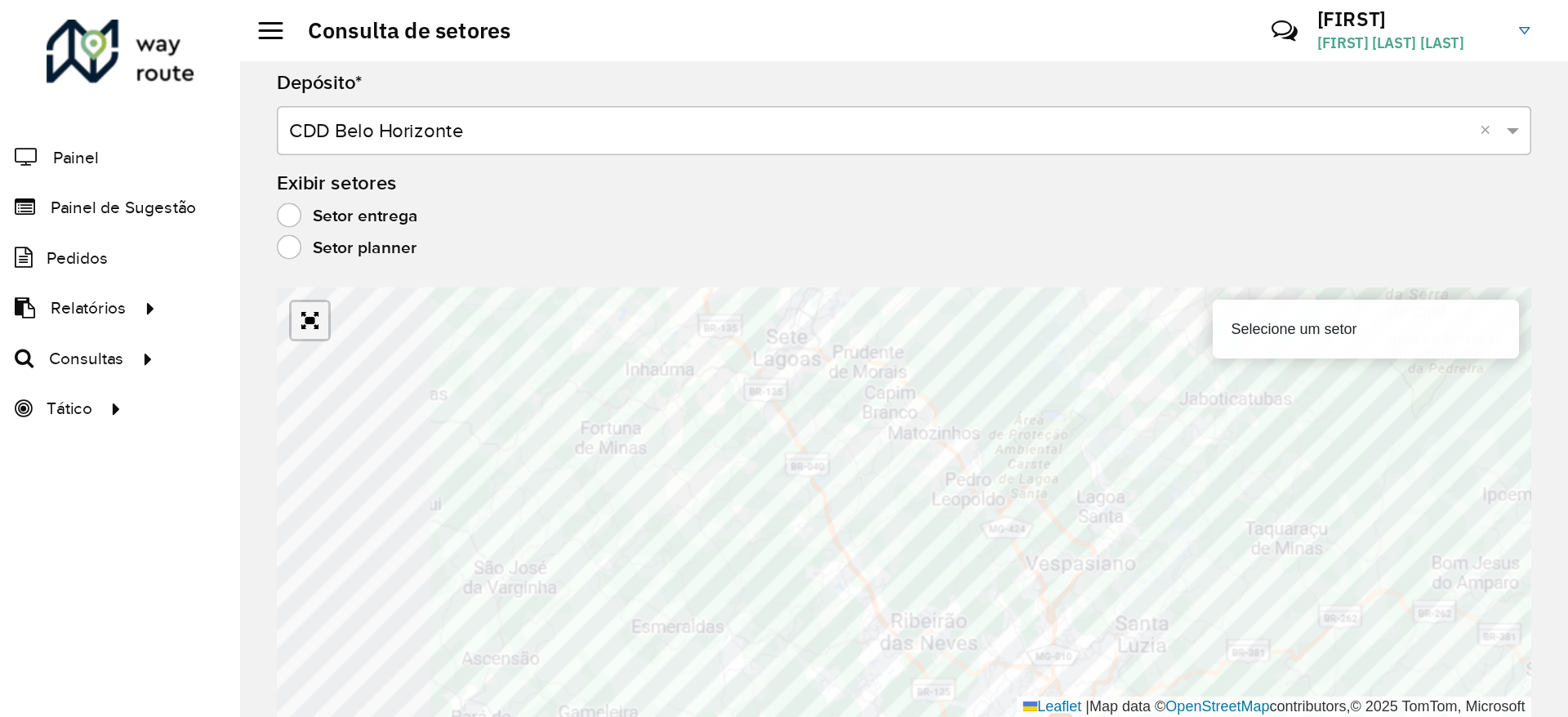 scroll, scrollTop: 0, scrollLeft: 0, axis: both 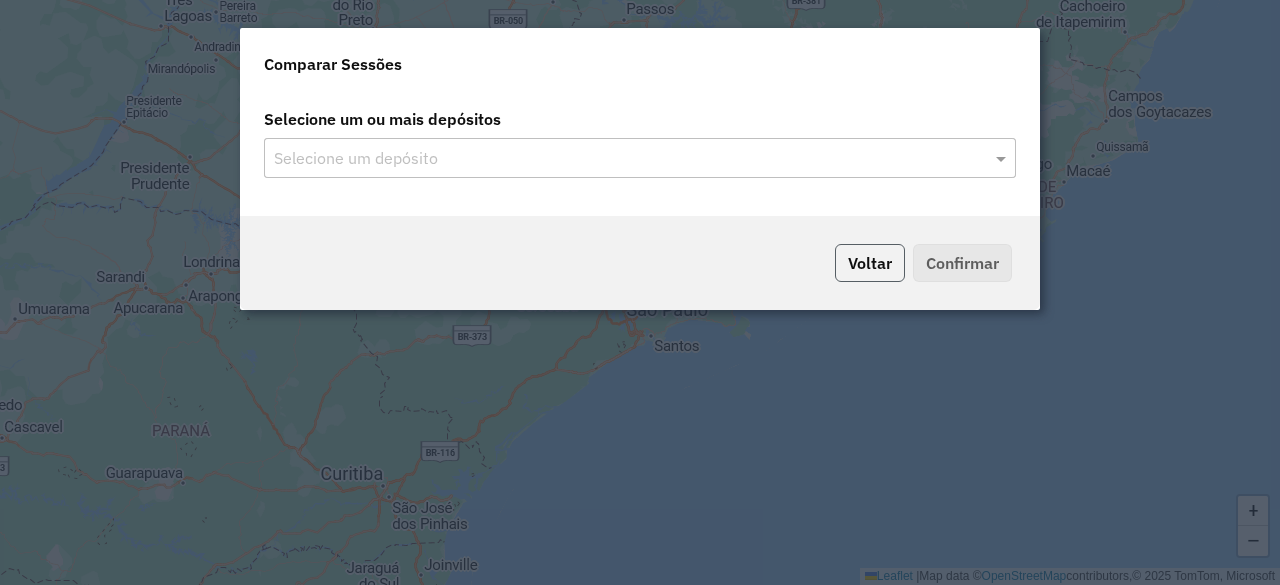 click on "Voltar" 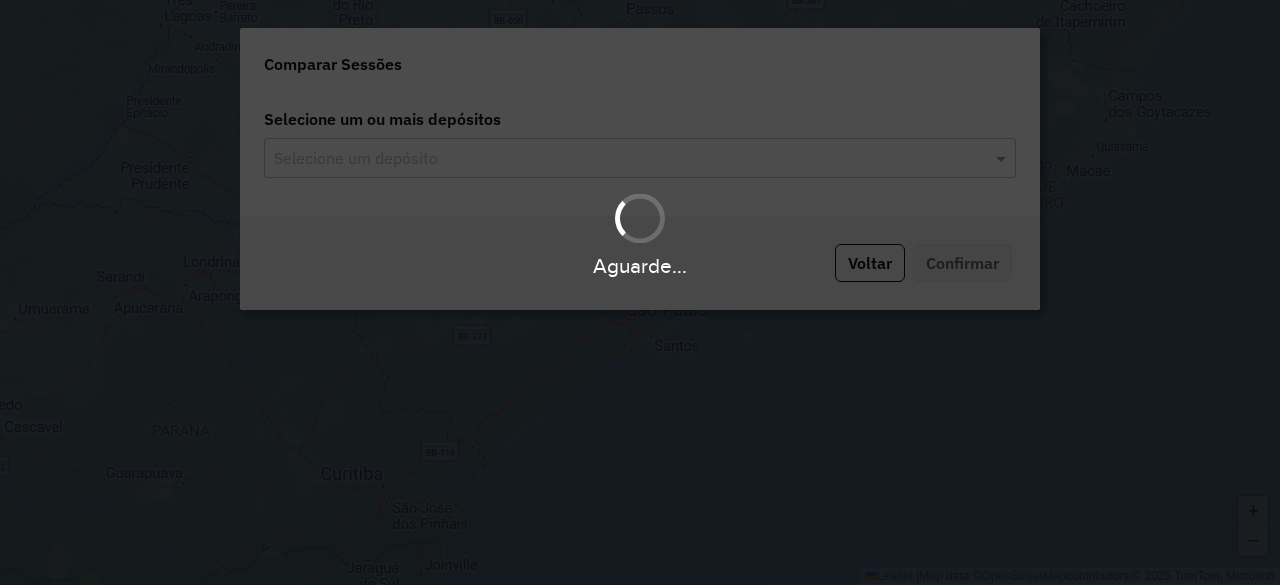 scroll, scrollTop: 0, scrollLeft: 0, axis: both 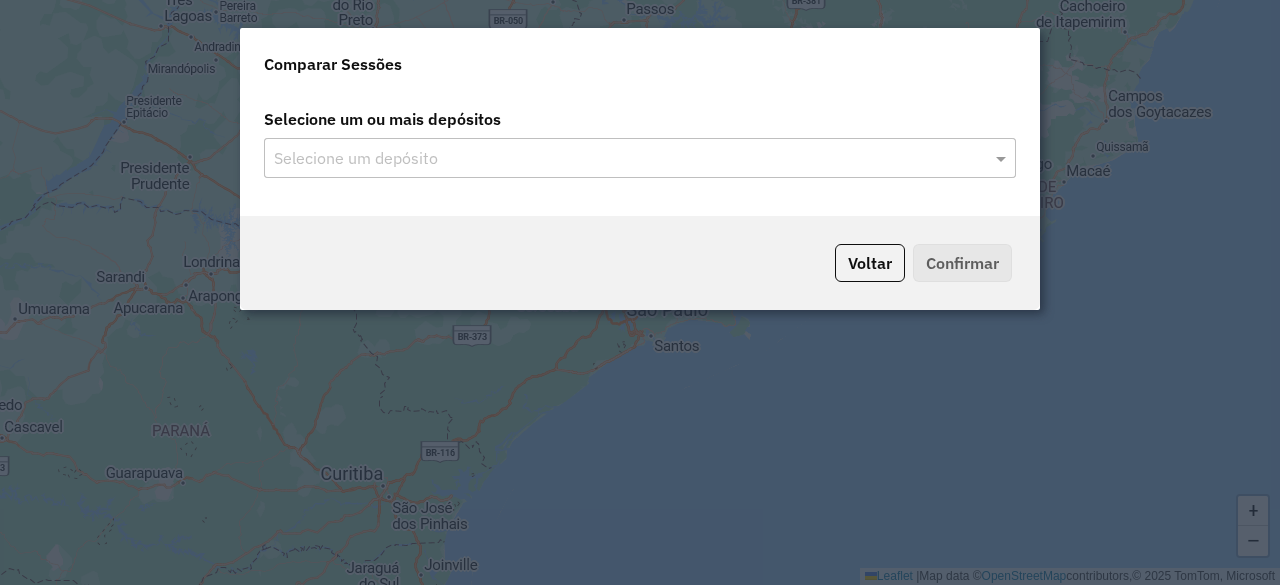 click 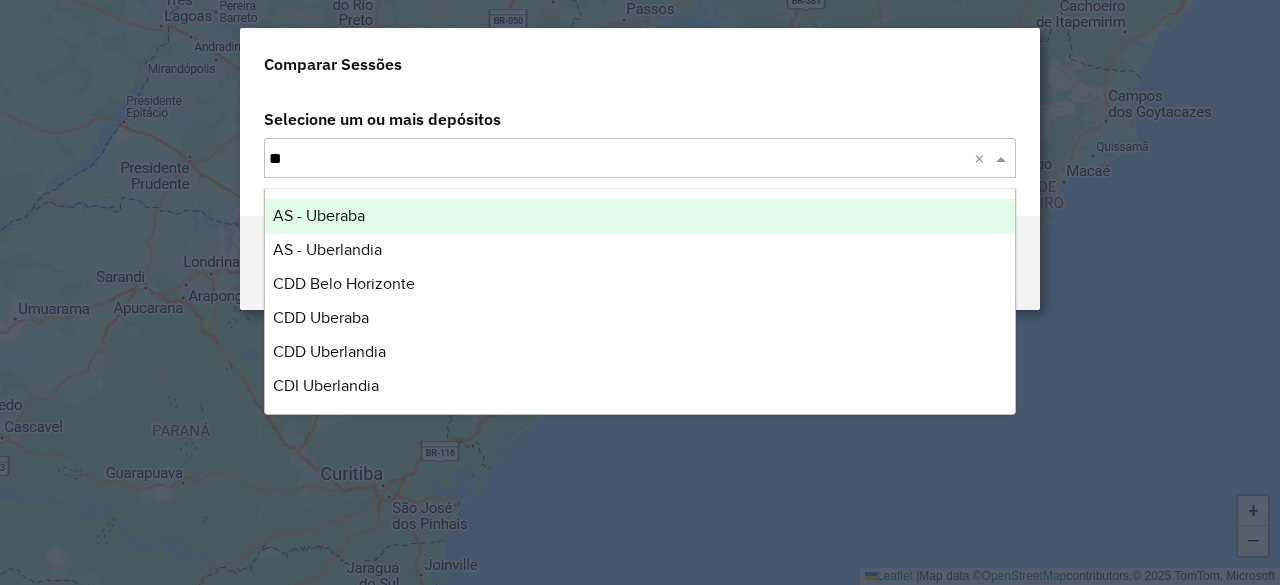 type on "***" 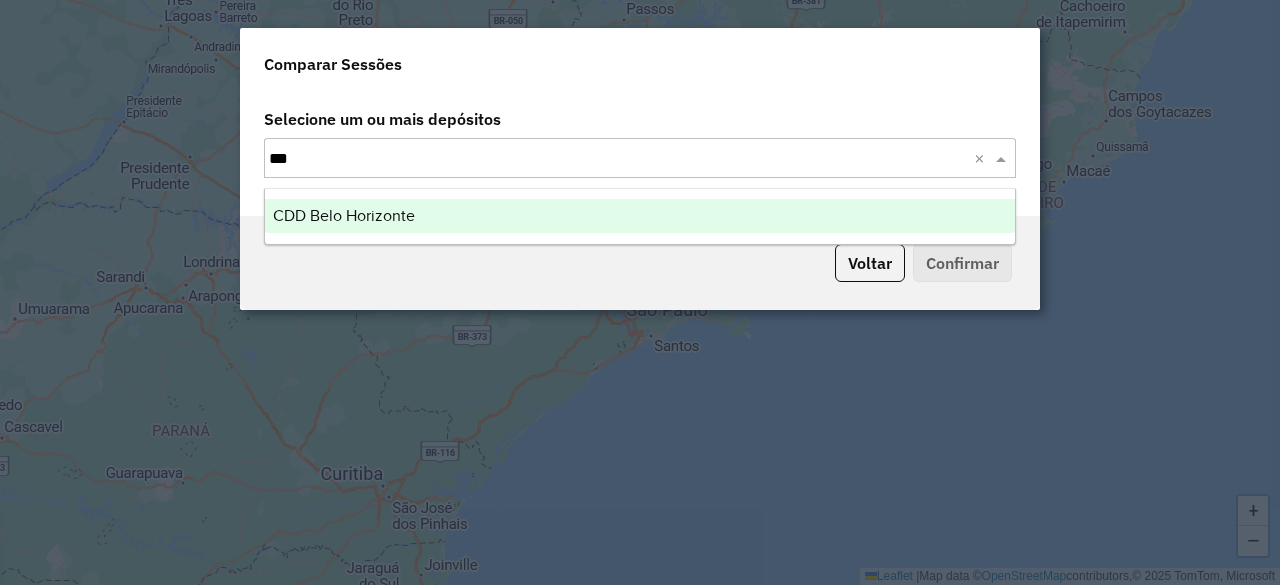 click on "CDD Belo Horizonte" at bounding box center (640, 216) 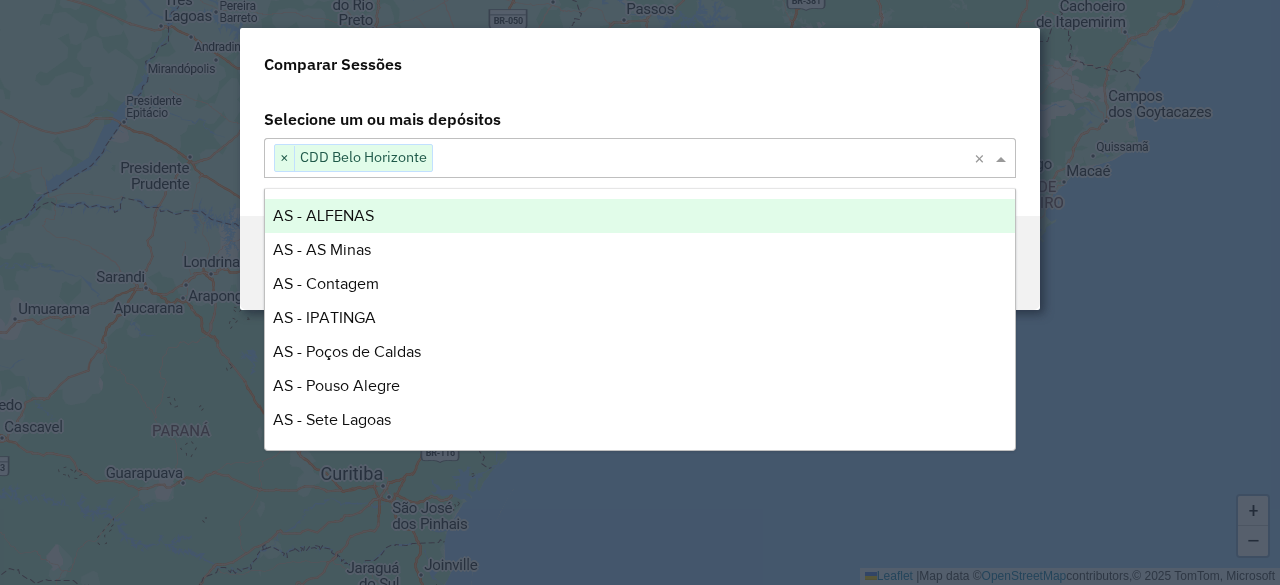 click 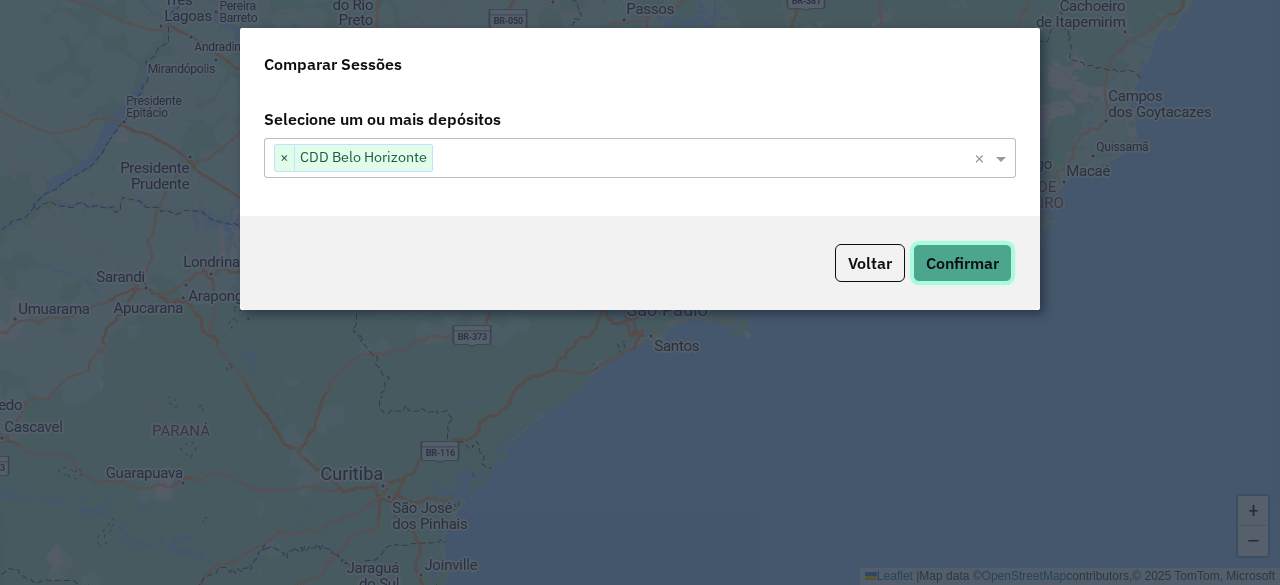 click on "Confirmar" 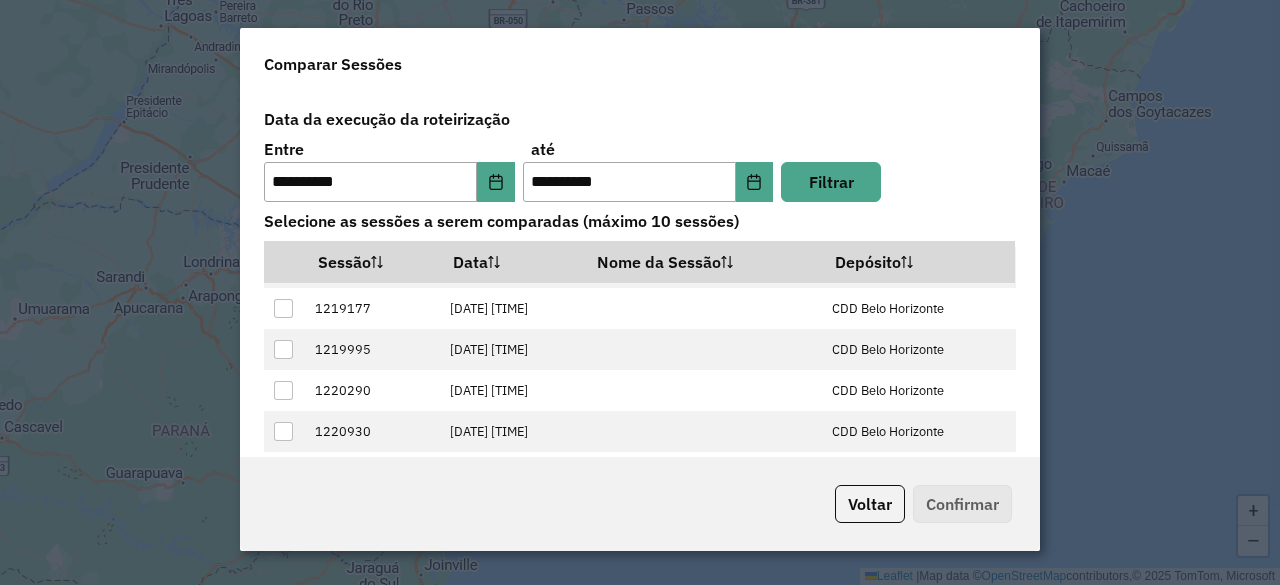 scroll, scrollTop: 0, scrollLeft: 0, axis: both 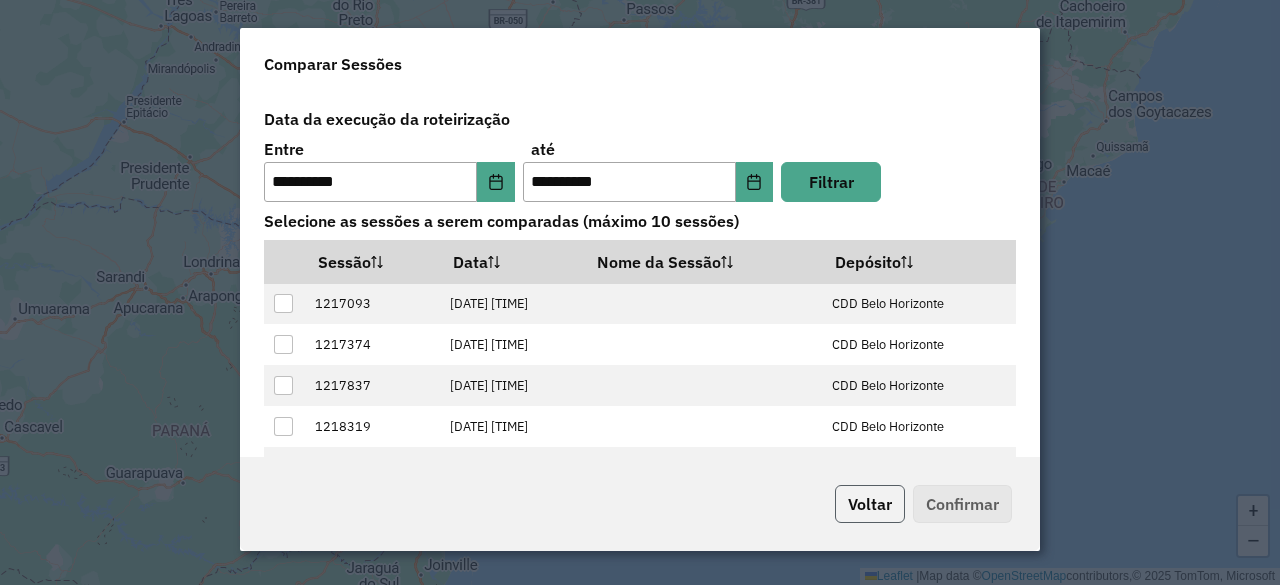click on "Voltar" 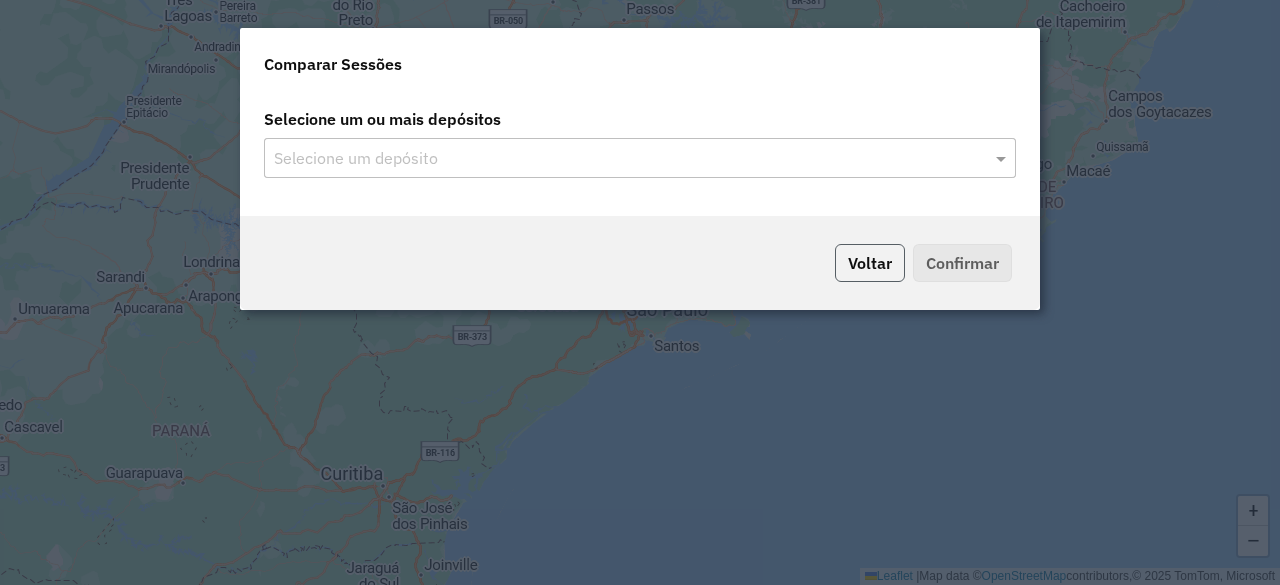 click on "Voltar" 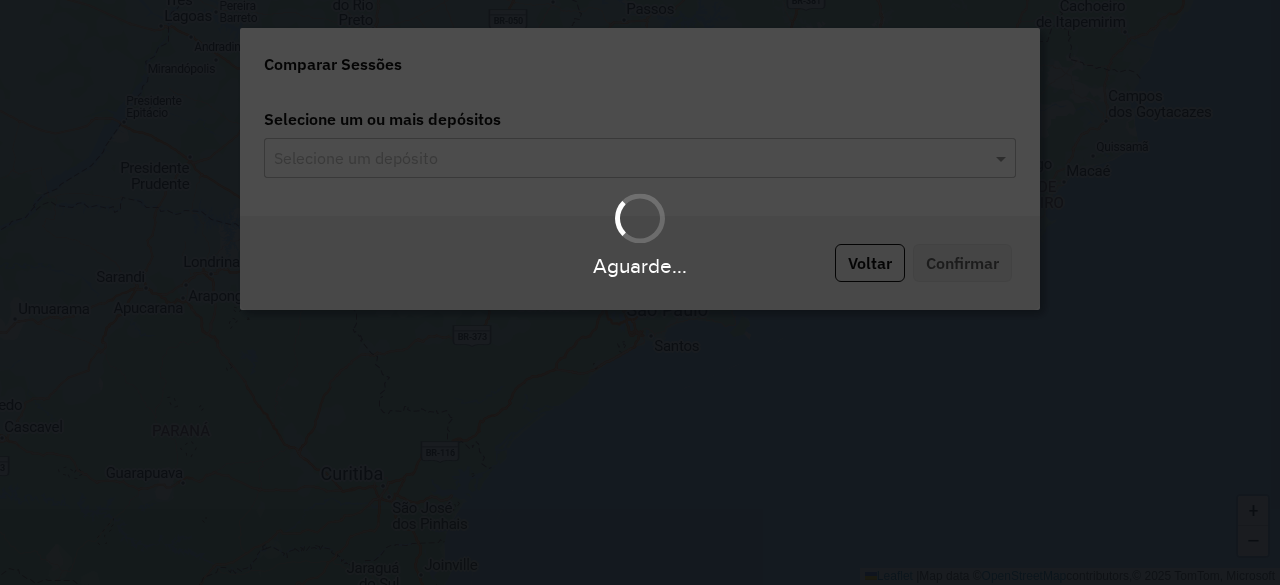 scroll, scrollTop: 0, scrollLeft: 0, axis: both 